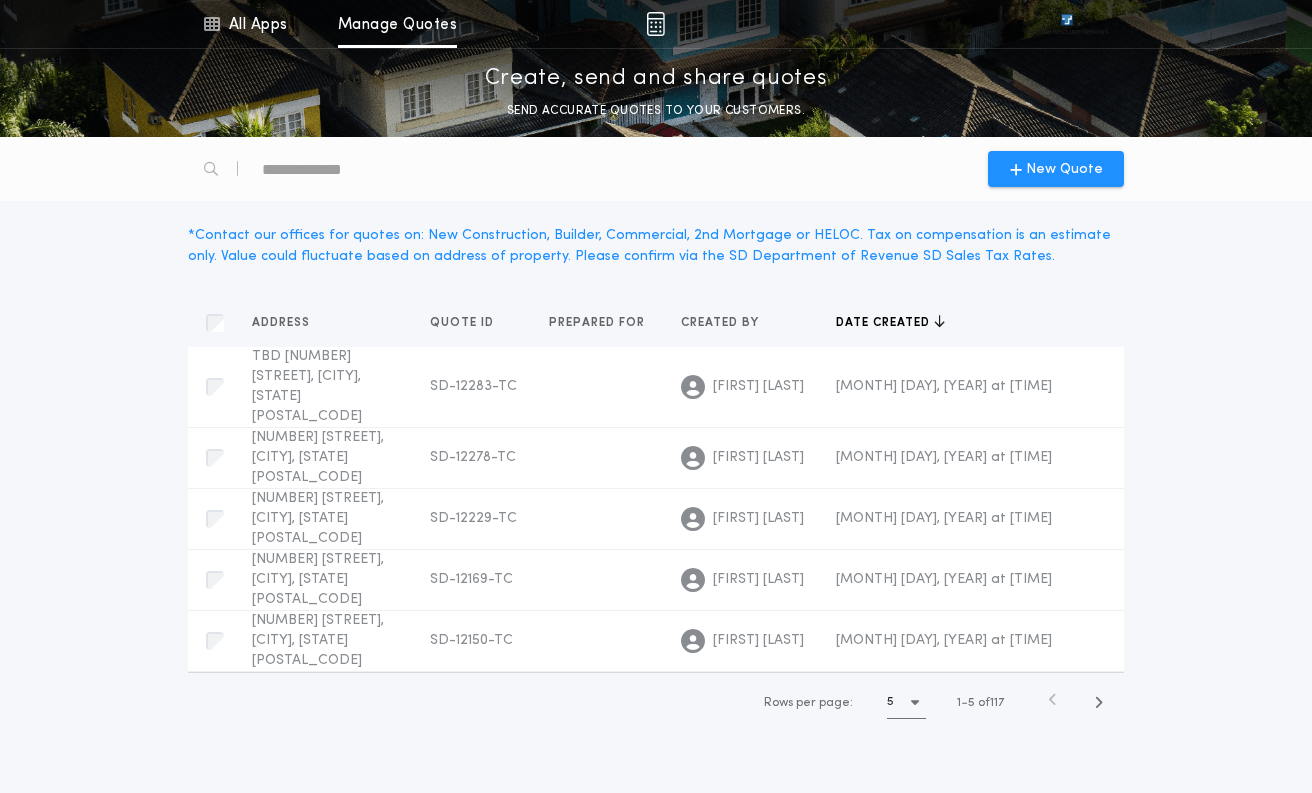 scroll, scrollTop: 0, scrollLeft: 0, axis: both 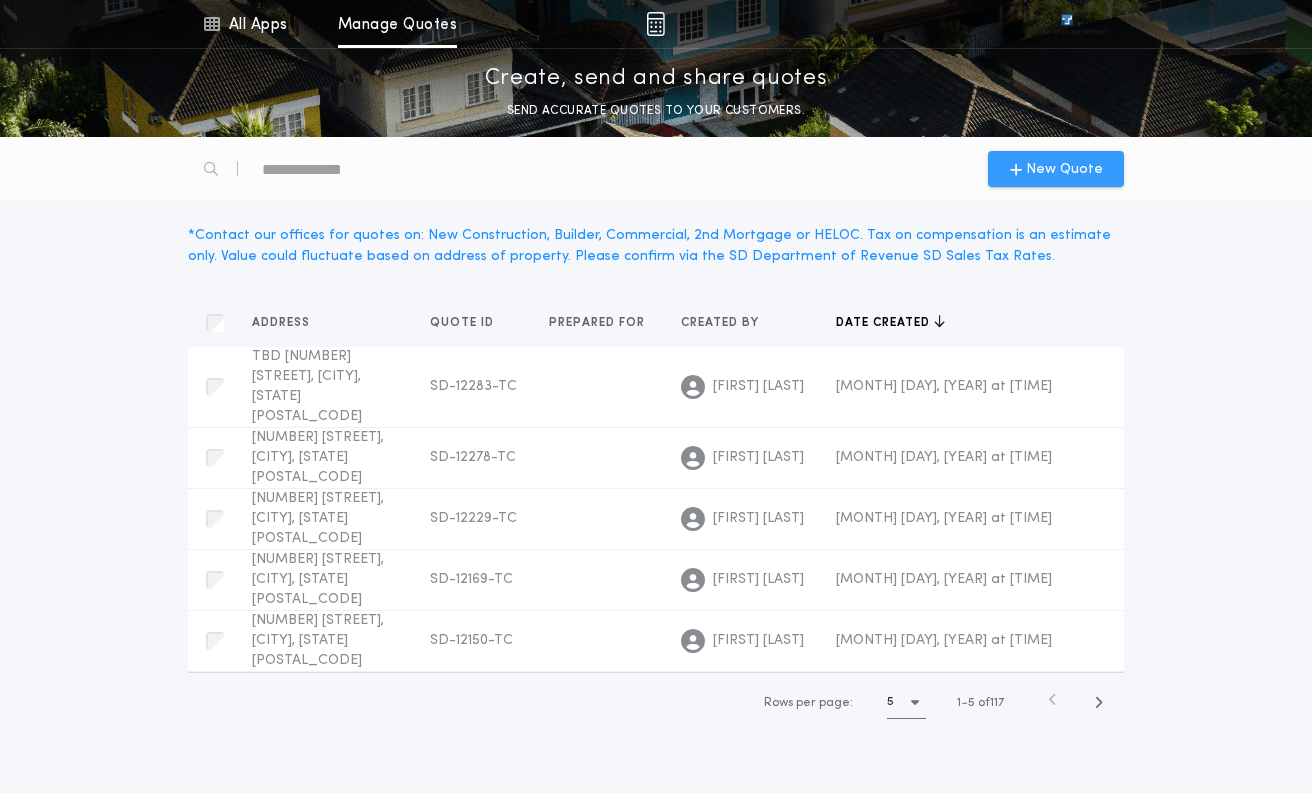 click on "New Quote" at bounding box center [1064, 169] 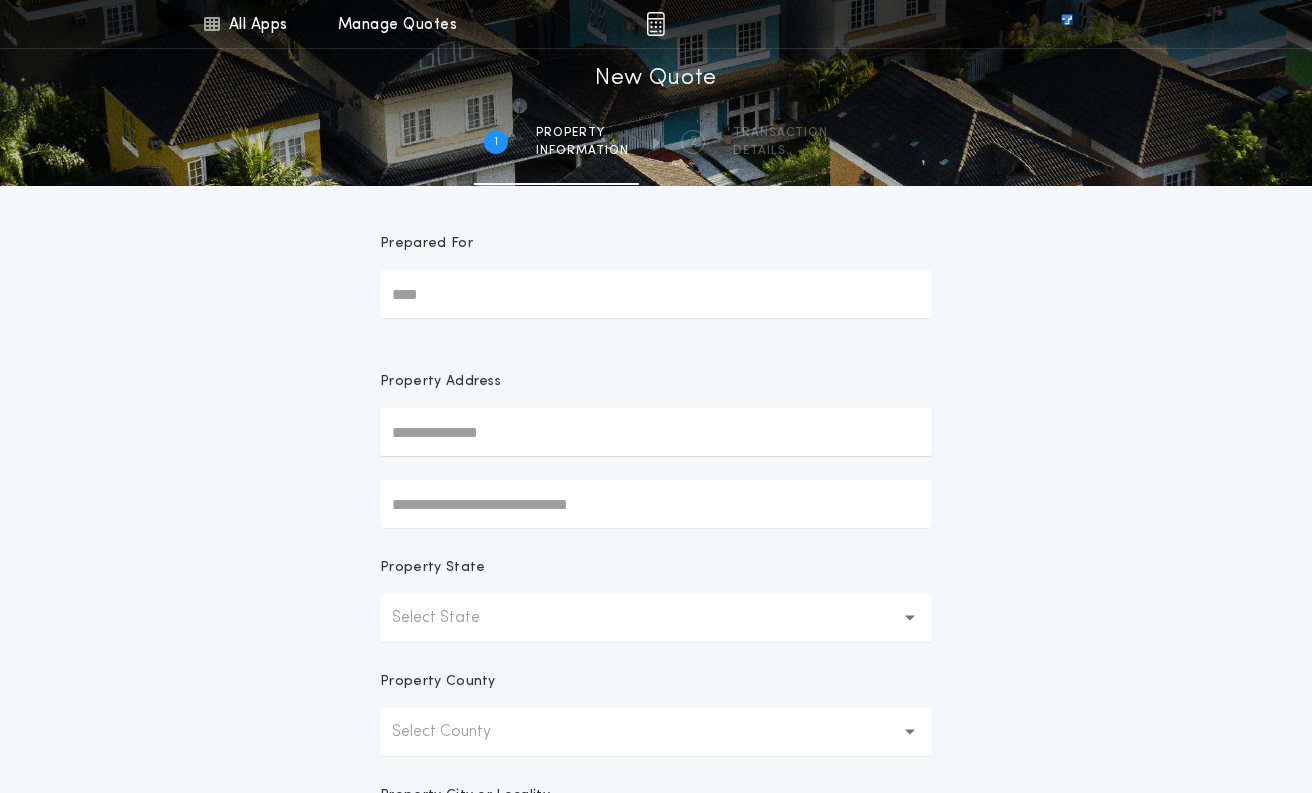 click at bounding box center (656, 432) 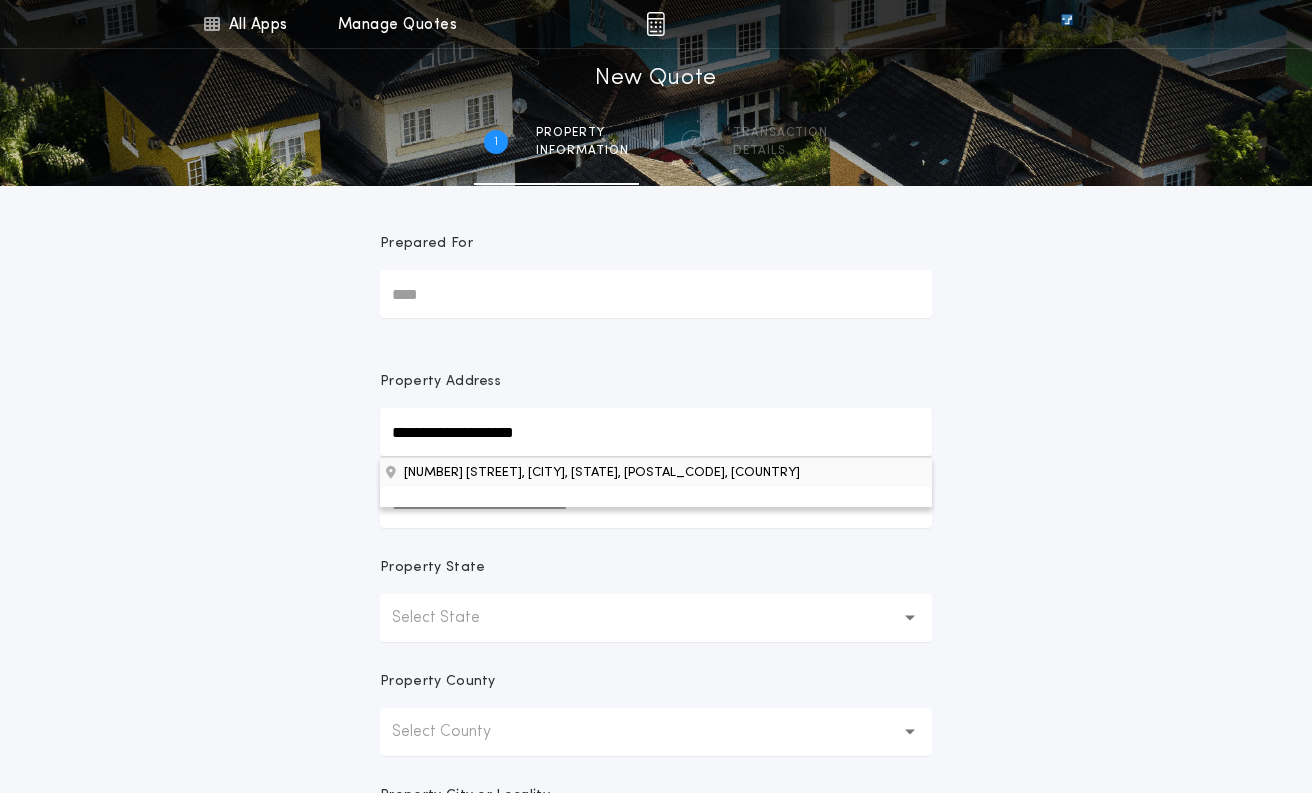 type on "**********" 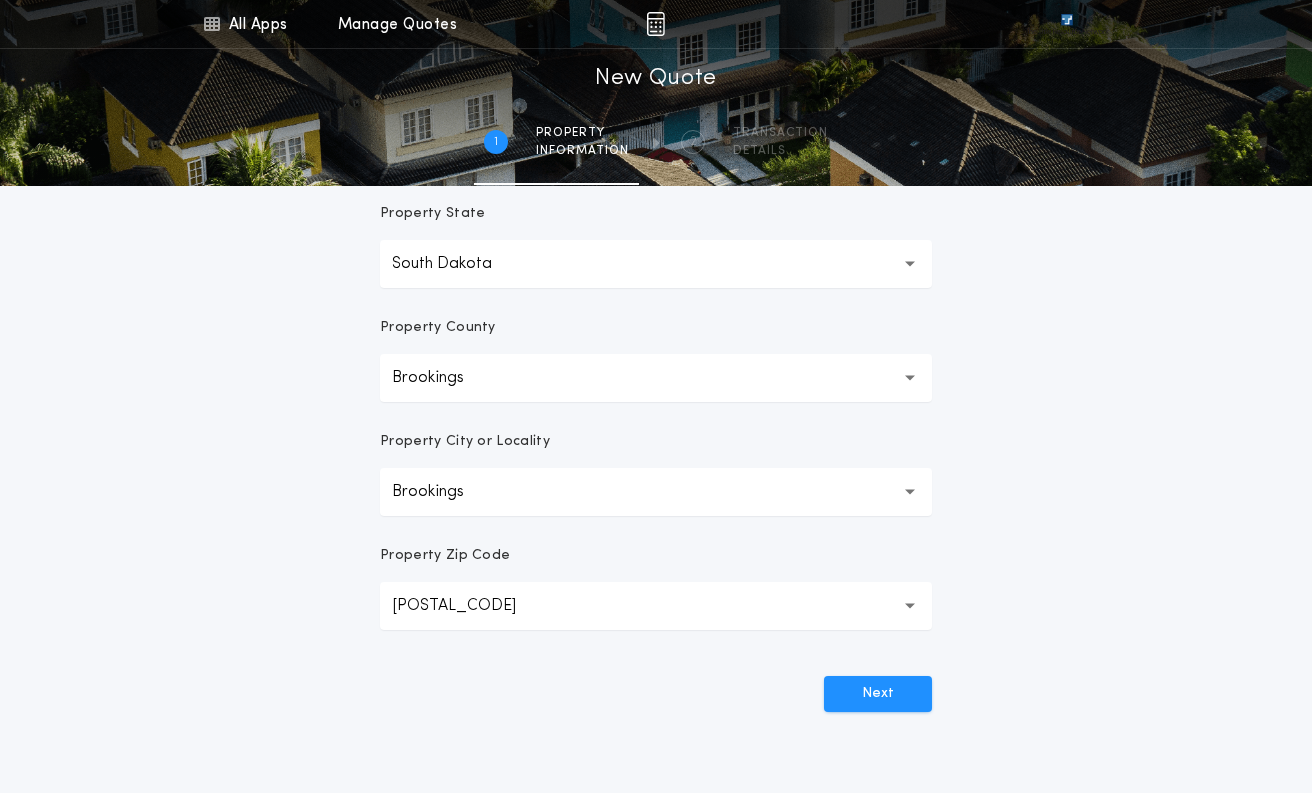 scroll, scrollTop: 400, scrollLeft: 0, axis: vertical 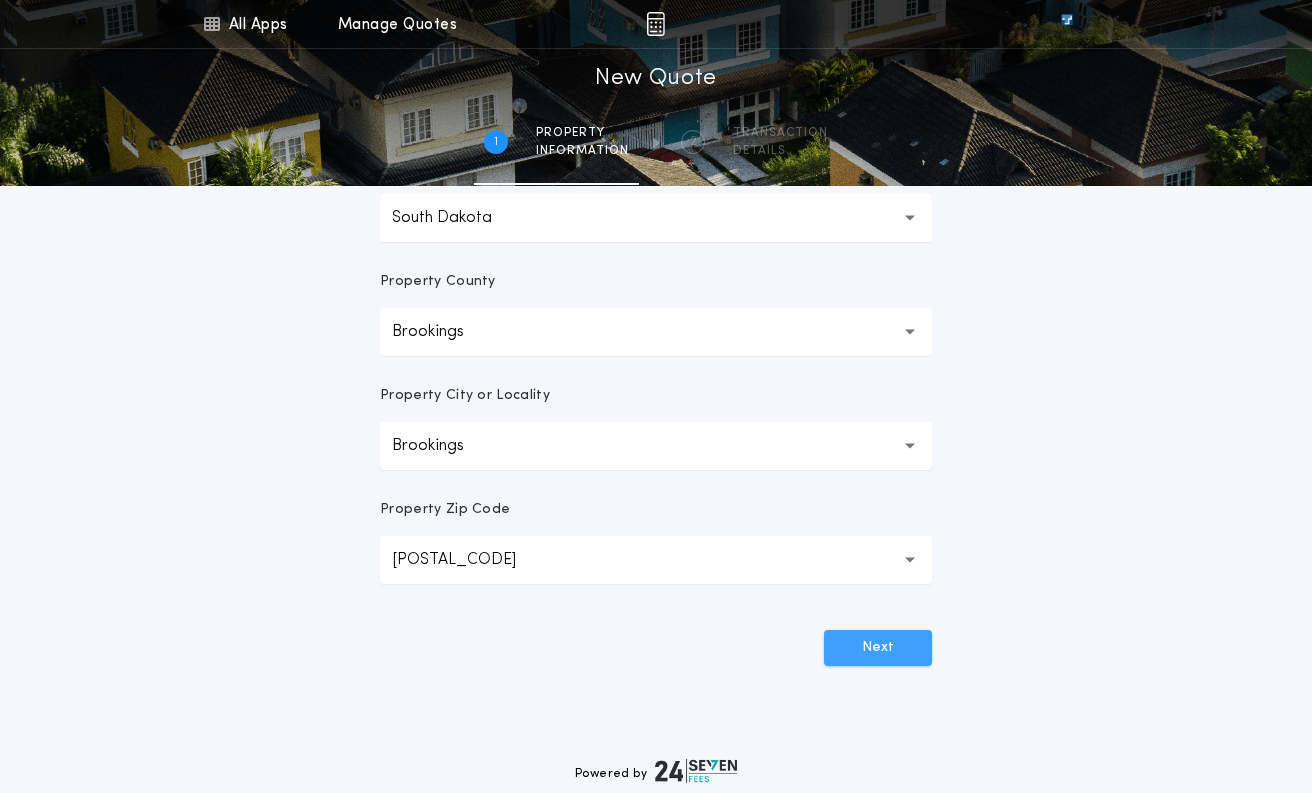 click on "Next" at bounding box center (878, 648) 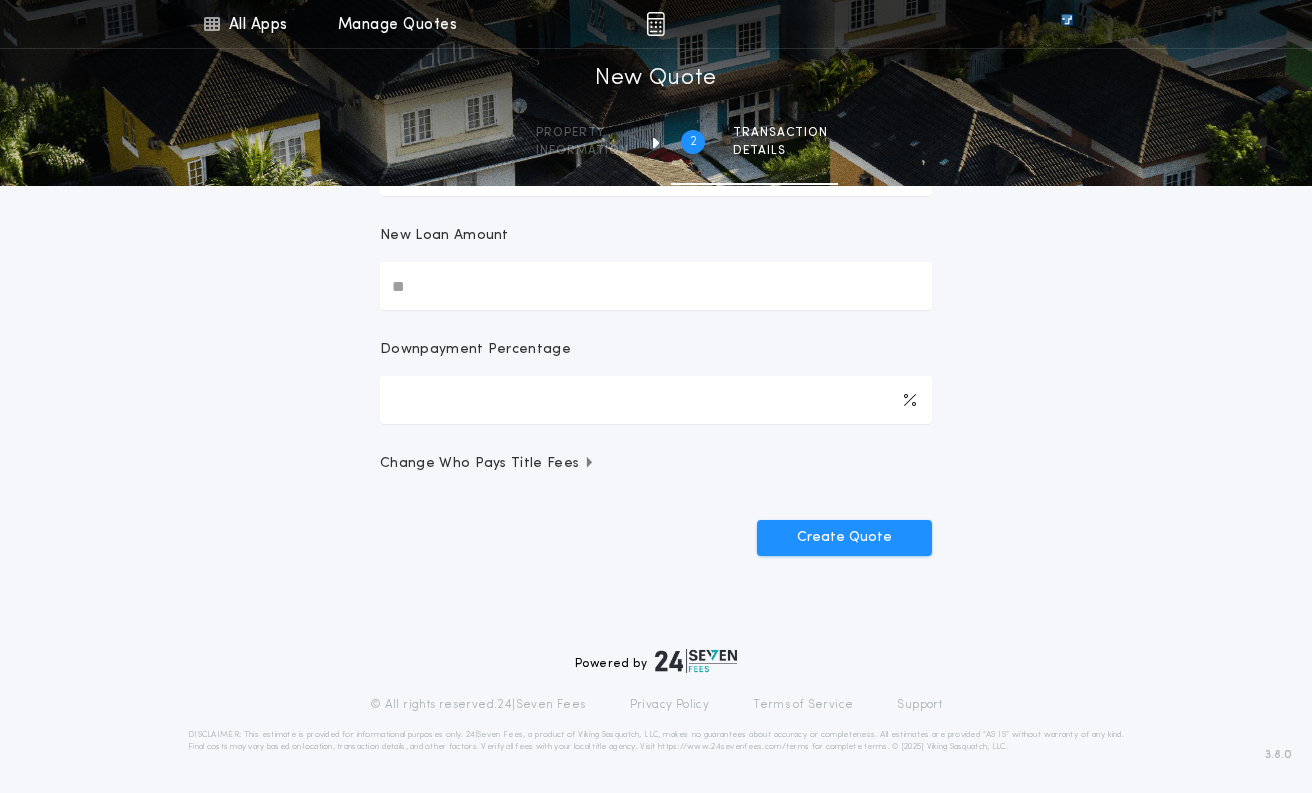 scroll, scrollTop: 0, scrollLeft: 0, axis: both 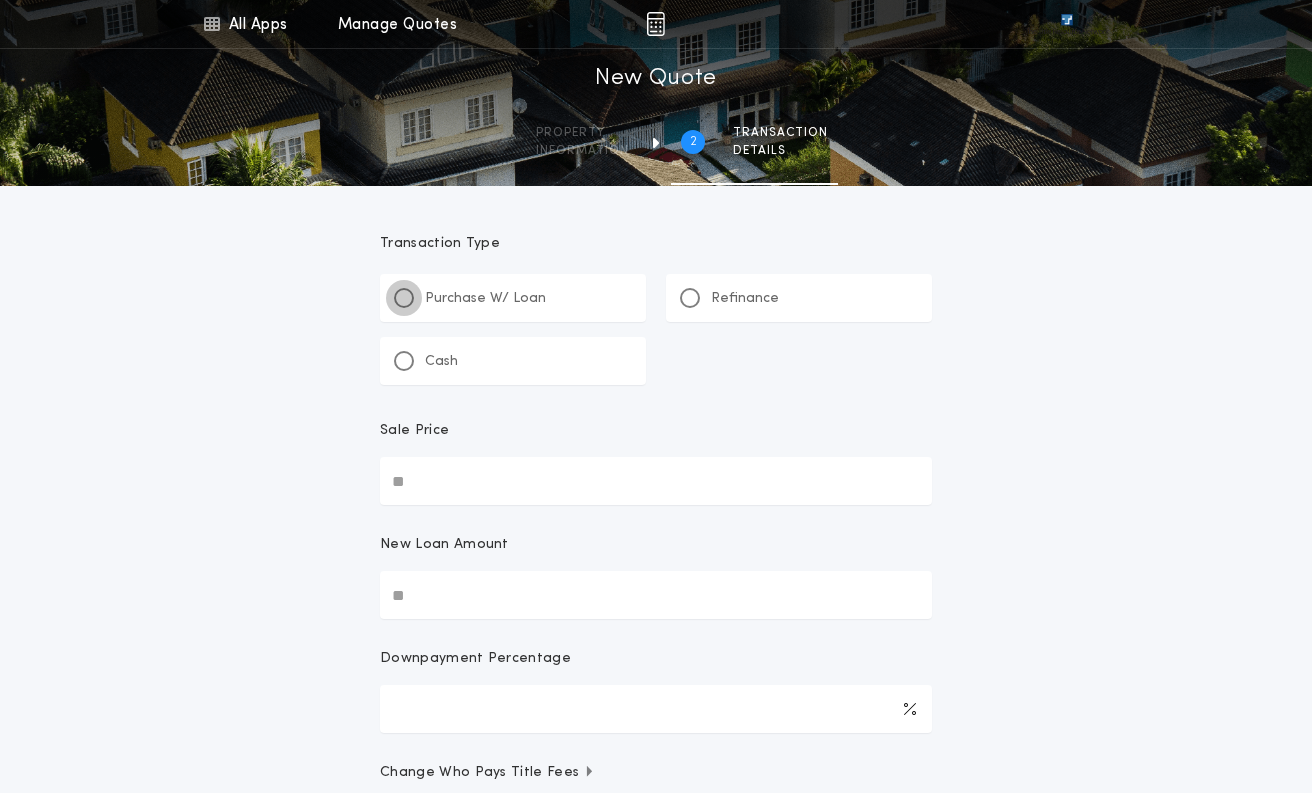 click at bounding box center (404, 298) 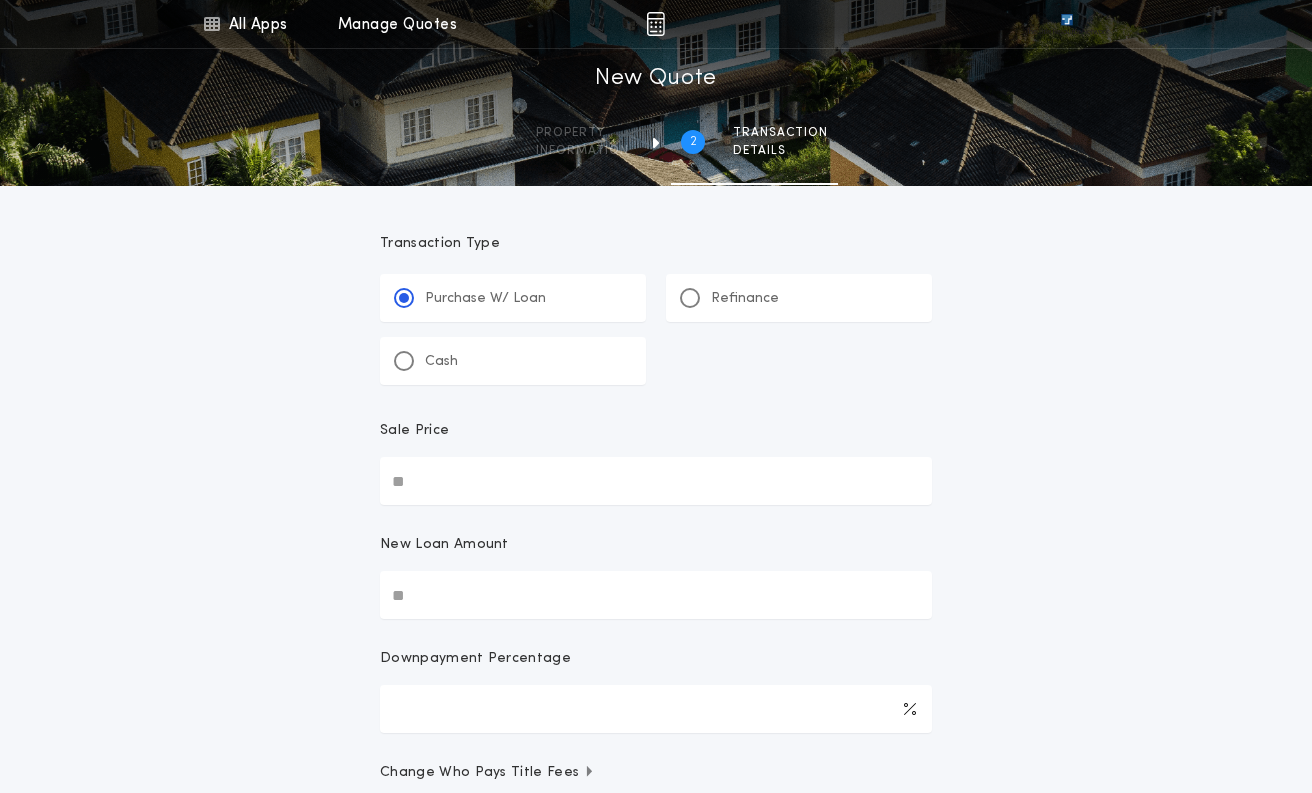 click on "Sale Price" at bounding box center [656, 481] 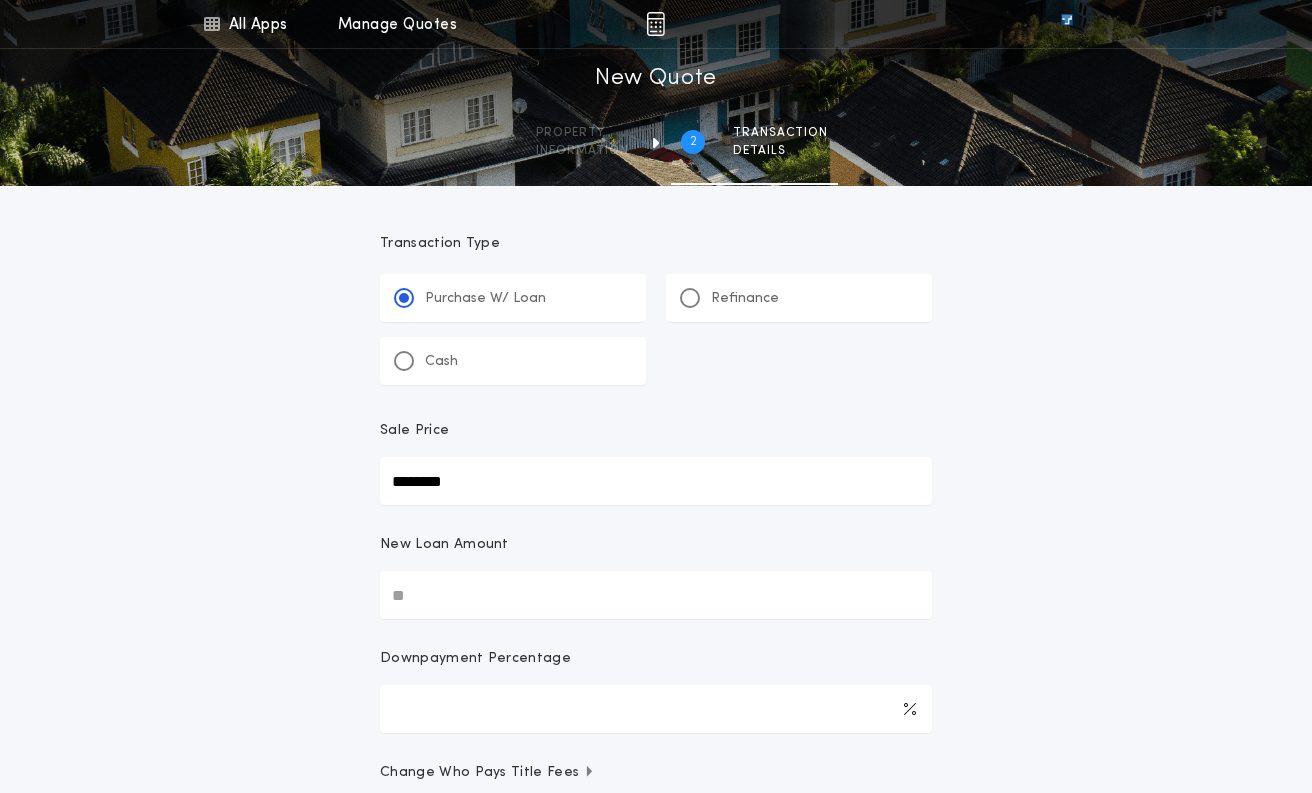 type on "********" 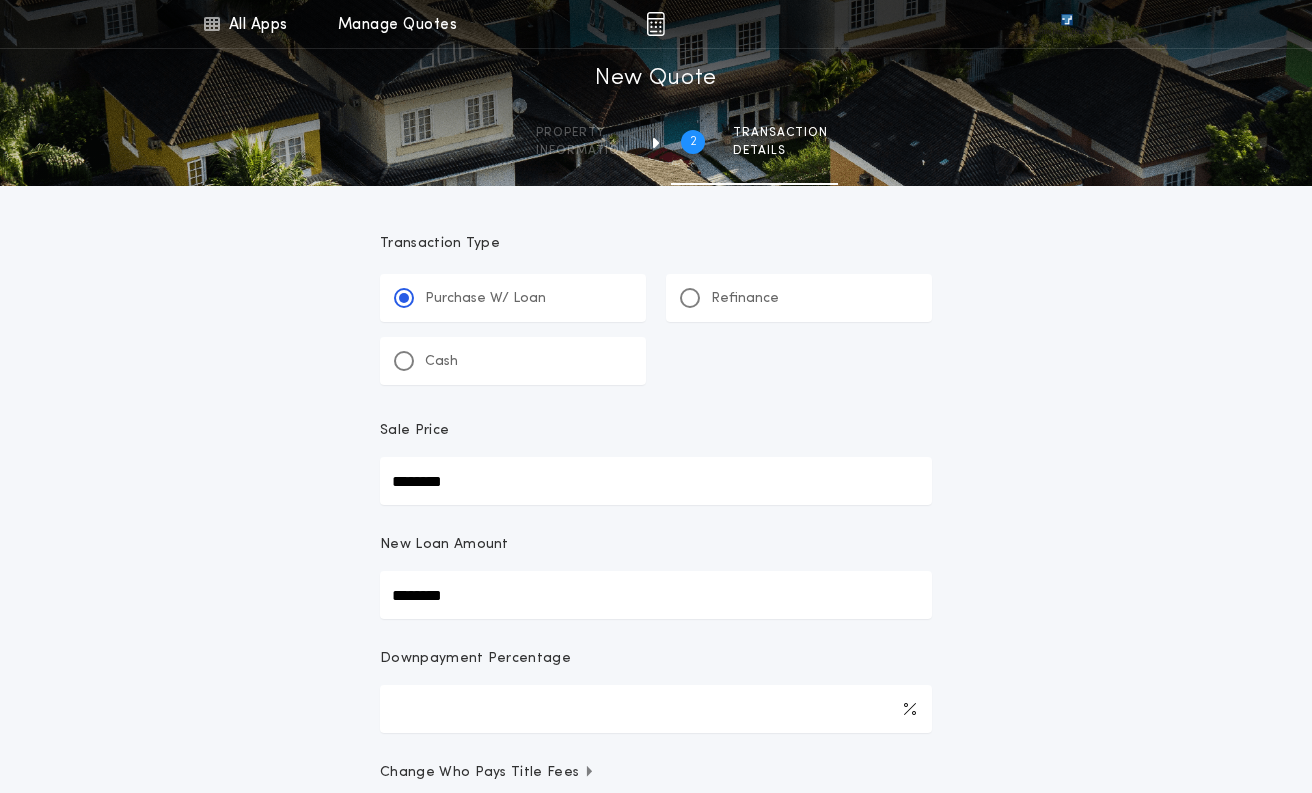 type on "********" 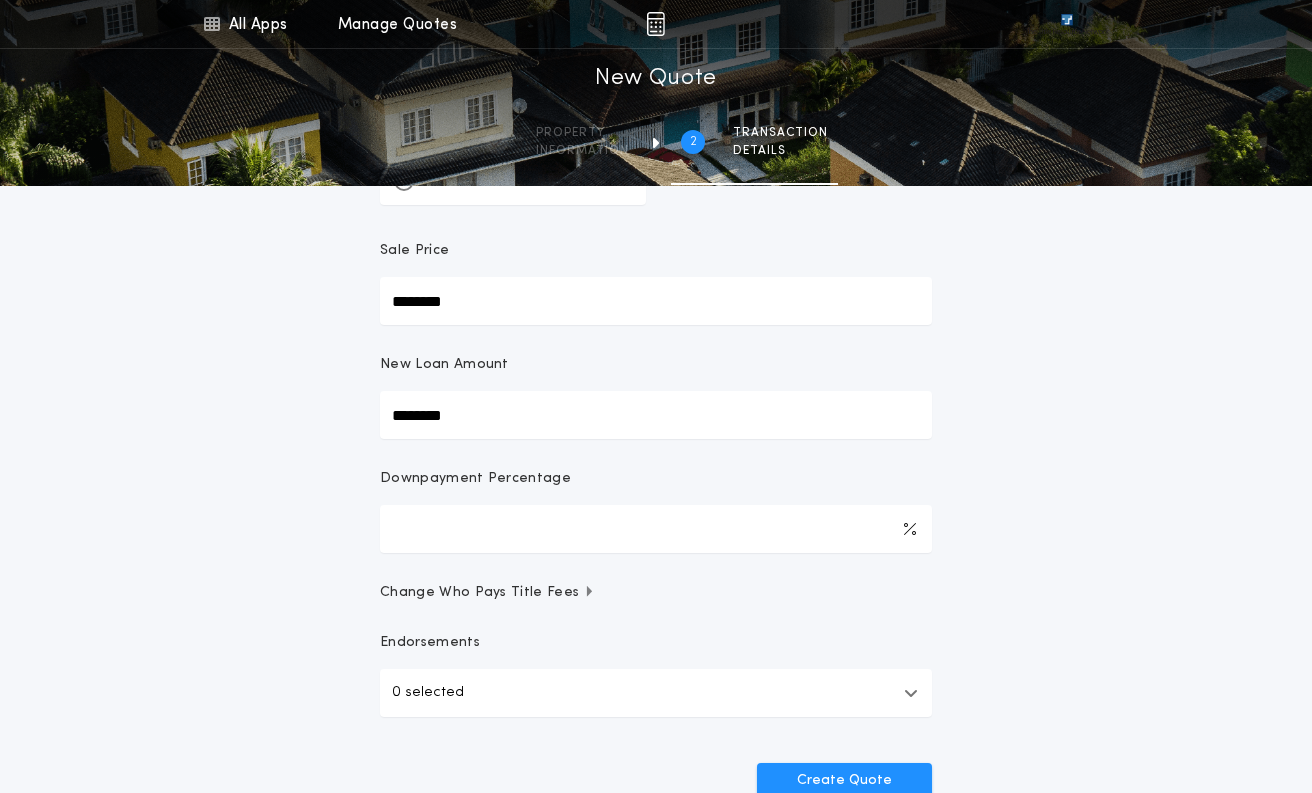 scroll, scrollTop: 300, scrollLeft: 0, axis: vertical 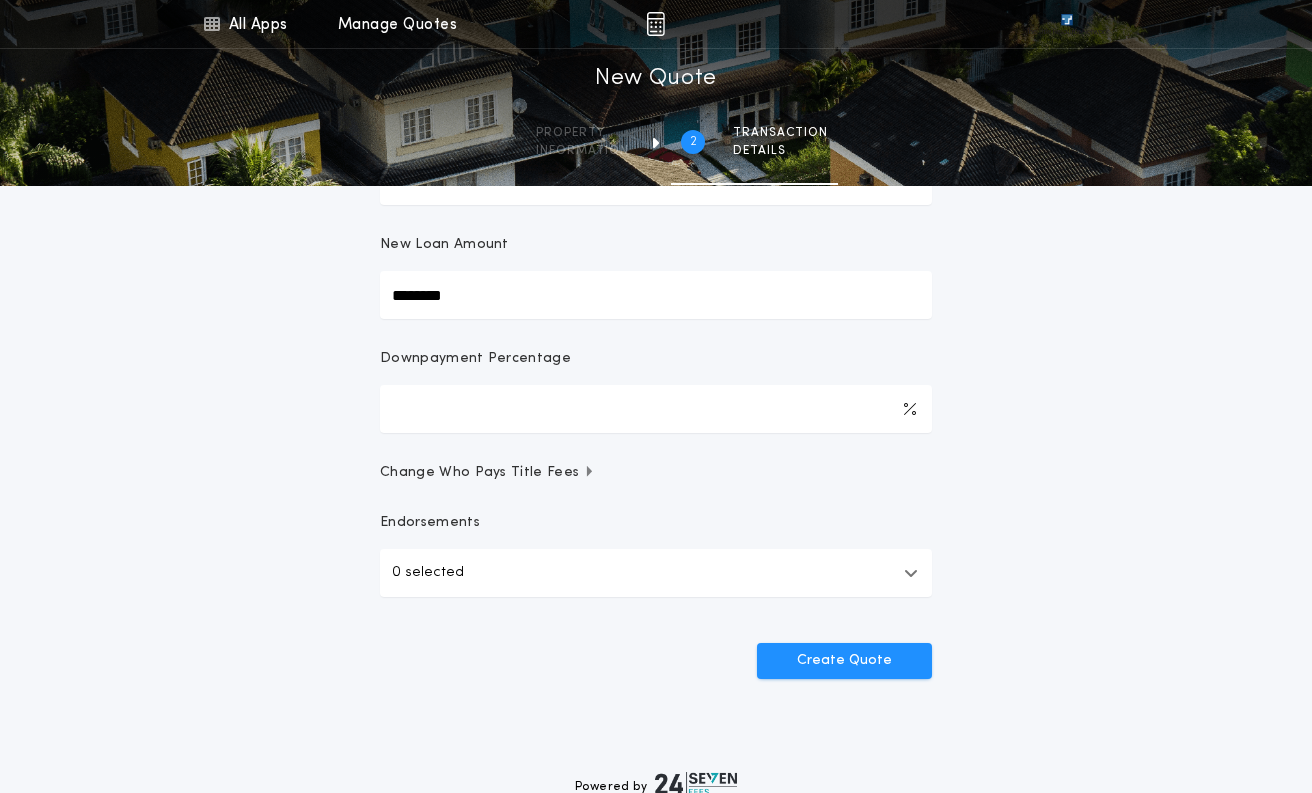 click on "0 selected" at bounding box center (656, 573) 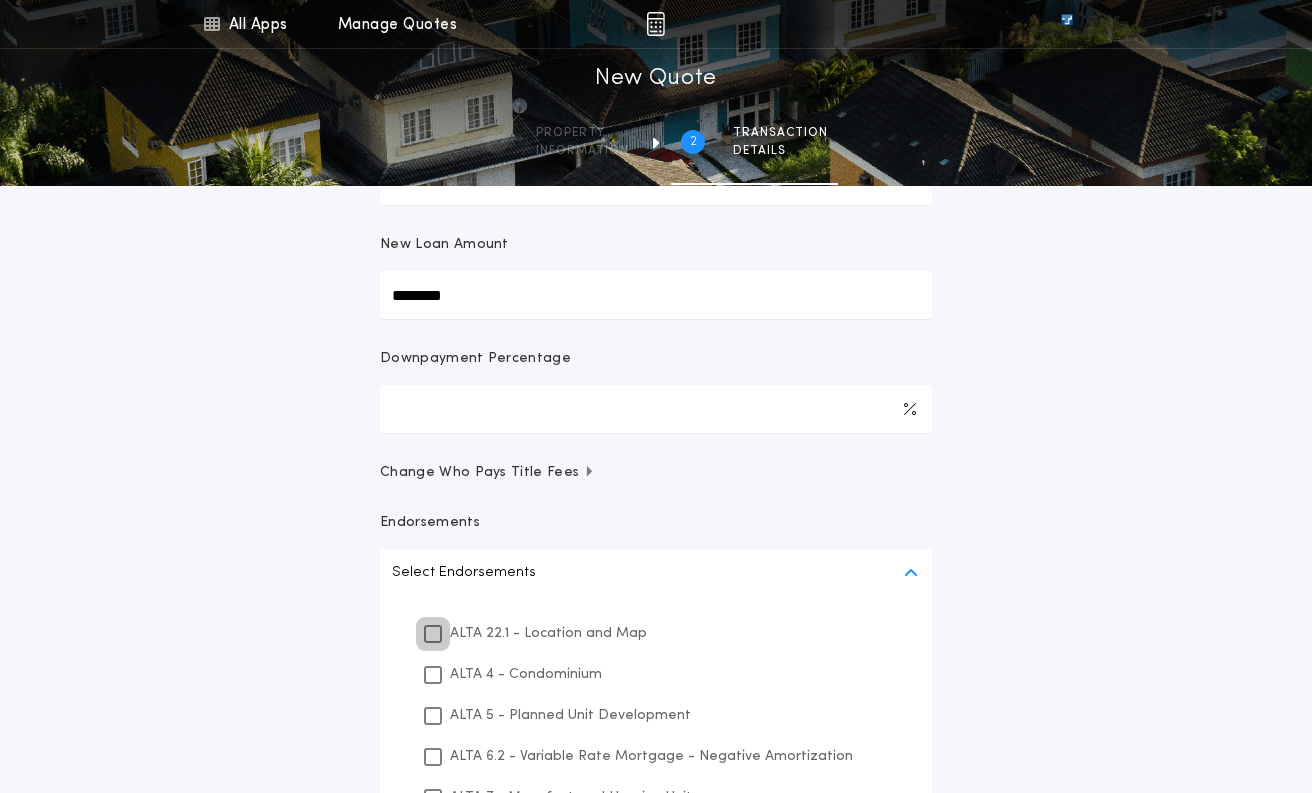 click at bounding box center [433, 634] 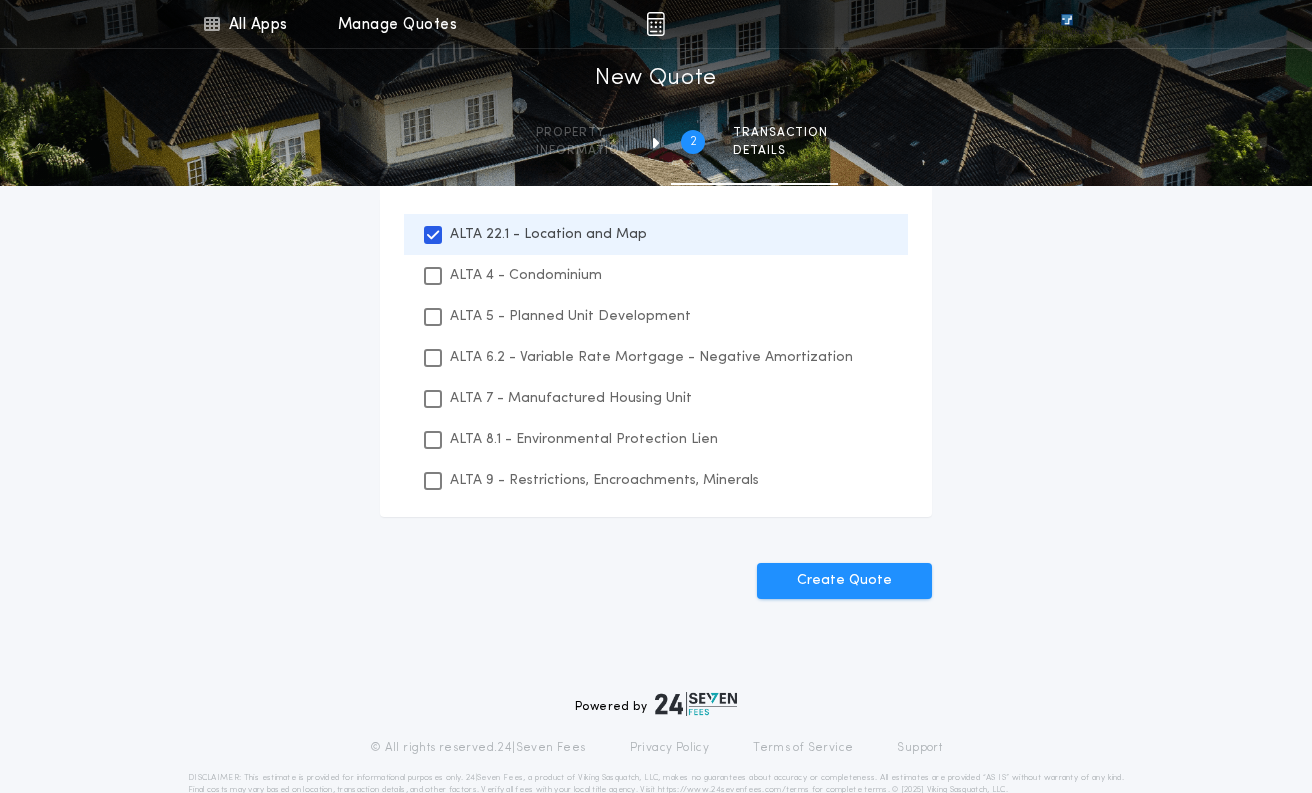 scroll, scrollTop: 700, scrollLeft: 0, axis: vertical 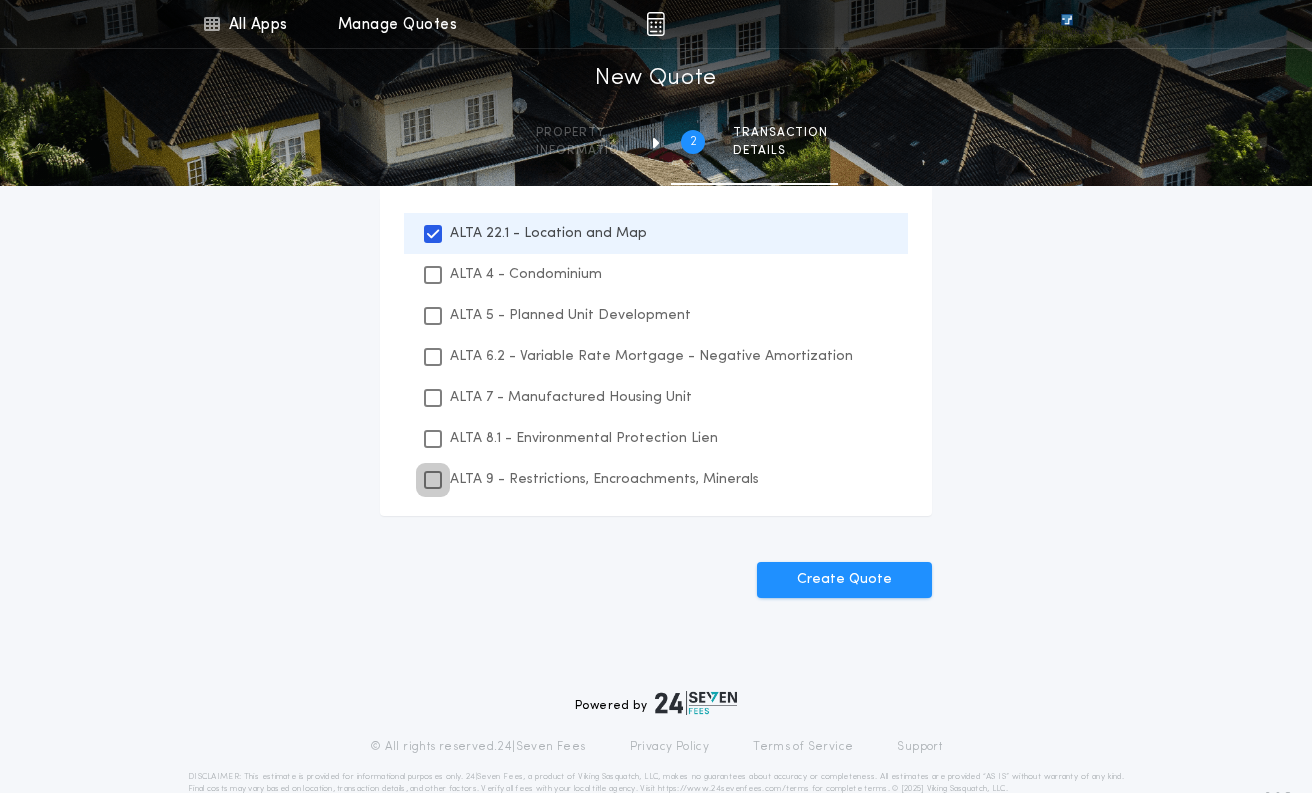 click at bounding box center (433, 480) 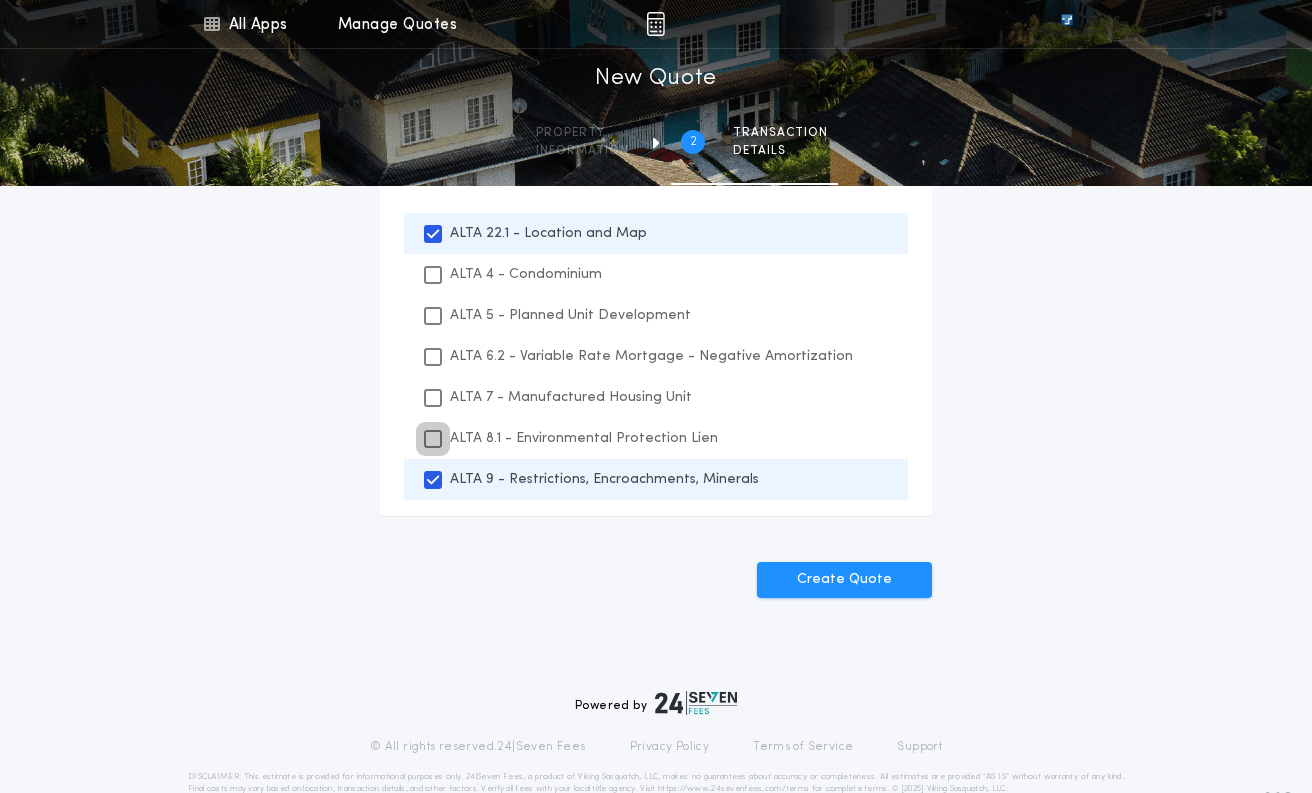 click at bounding box center (433, 439) 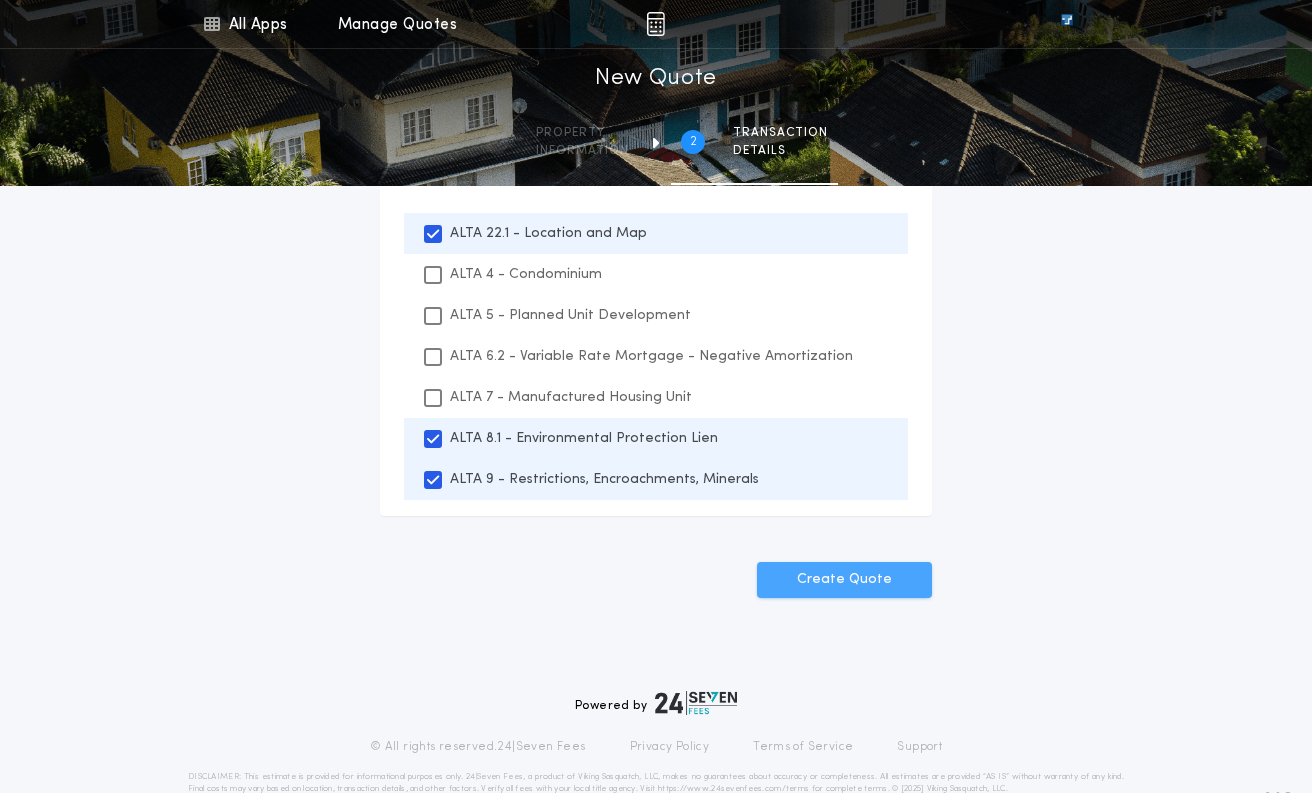click on "Create Quote" at bounding box center (844, 580) 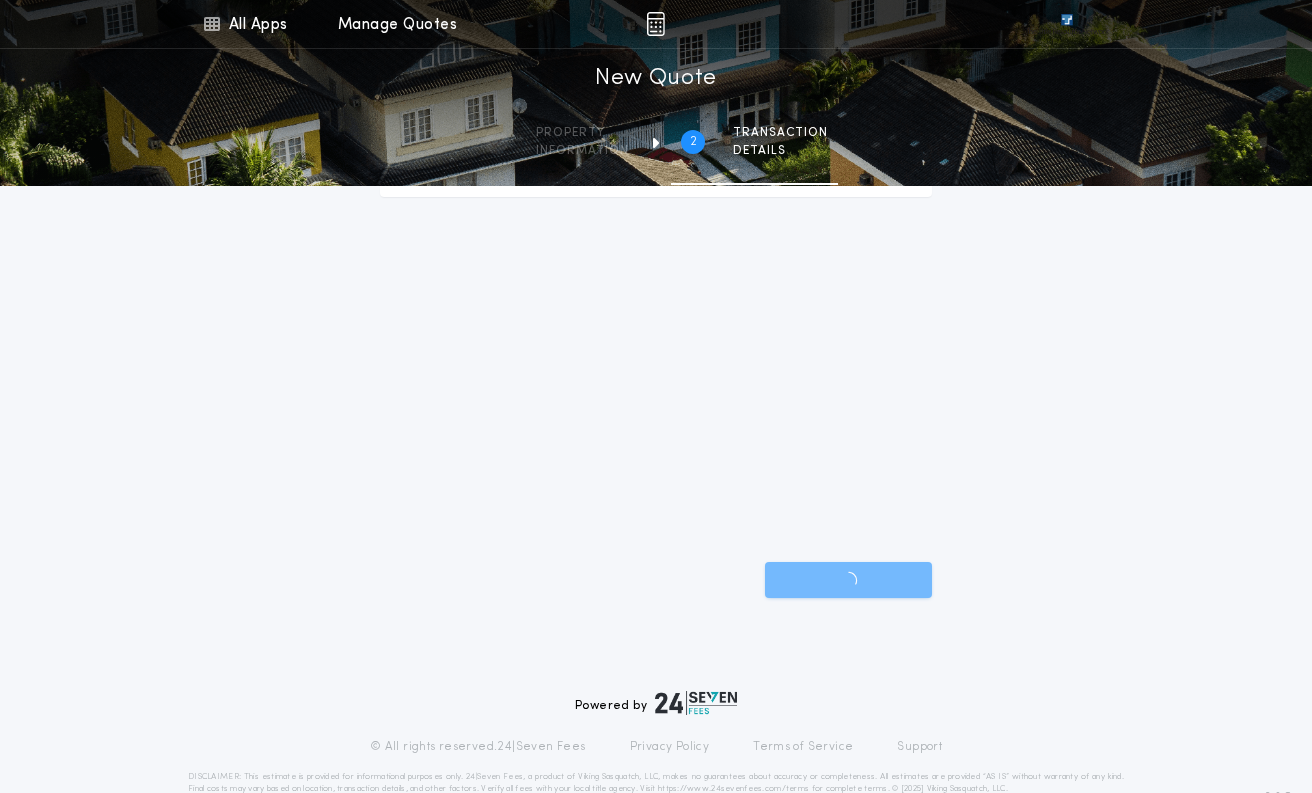 scroll, scrollTop: 423, scrollLeft: 0, axis: vertical 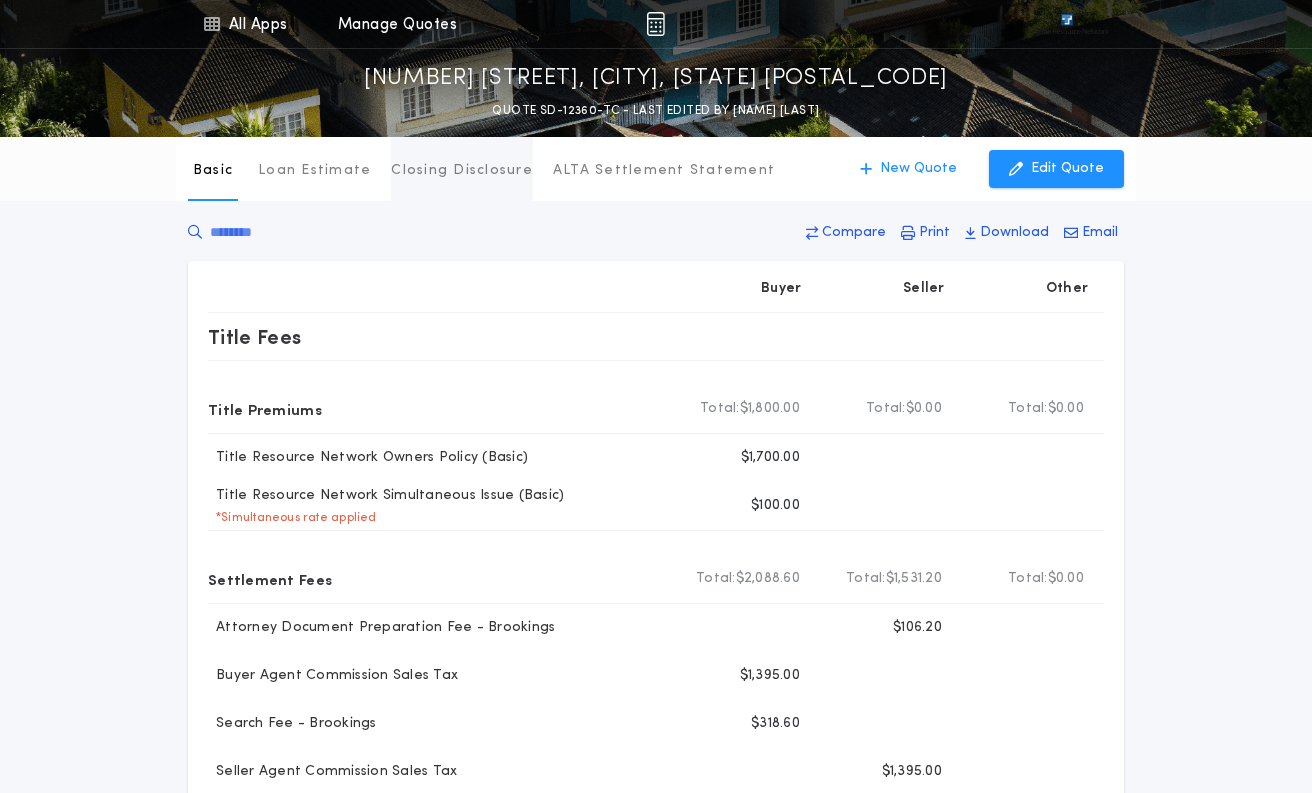 click on "Closing Disclosure" at bounding box center (462, 171) 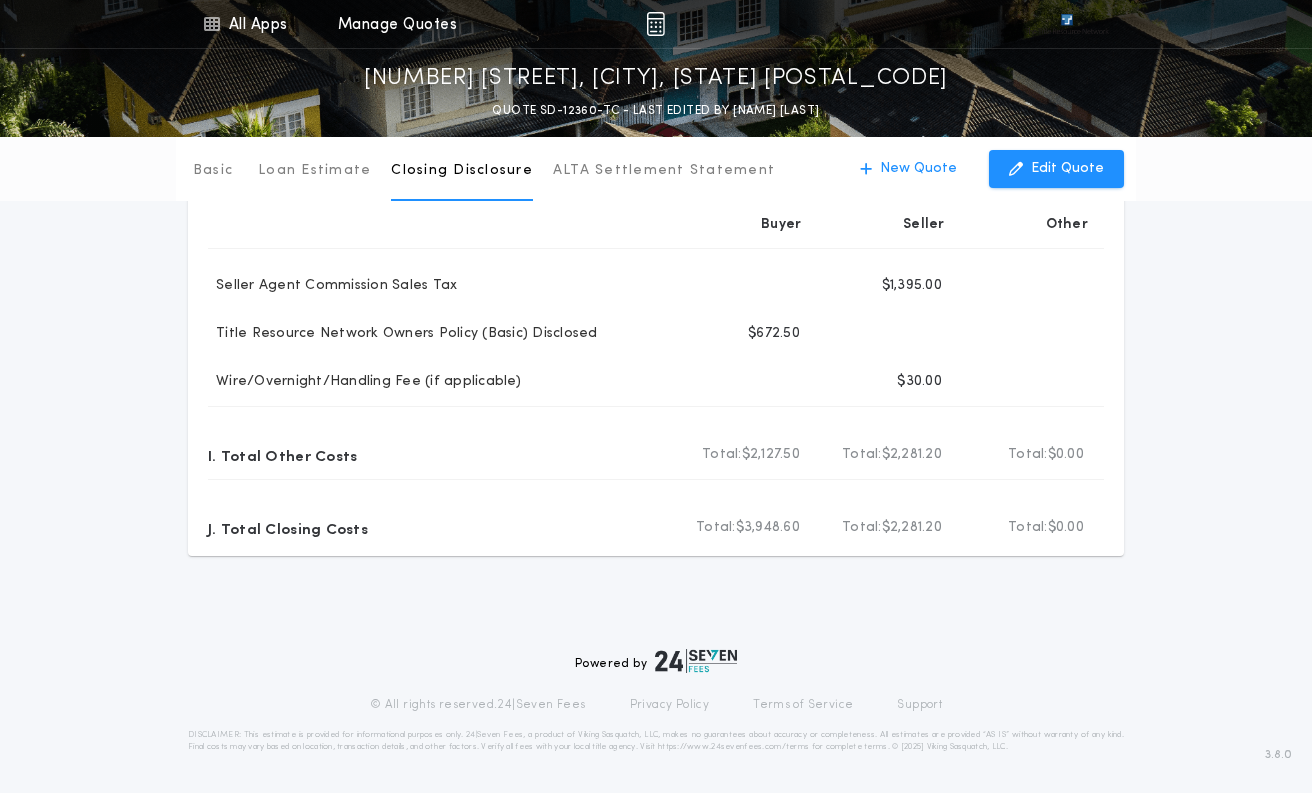 scroll, scrollTop: 0, scrollLeft: 0, axis: both 